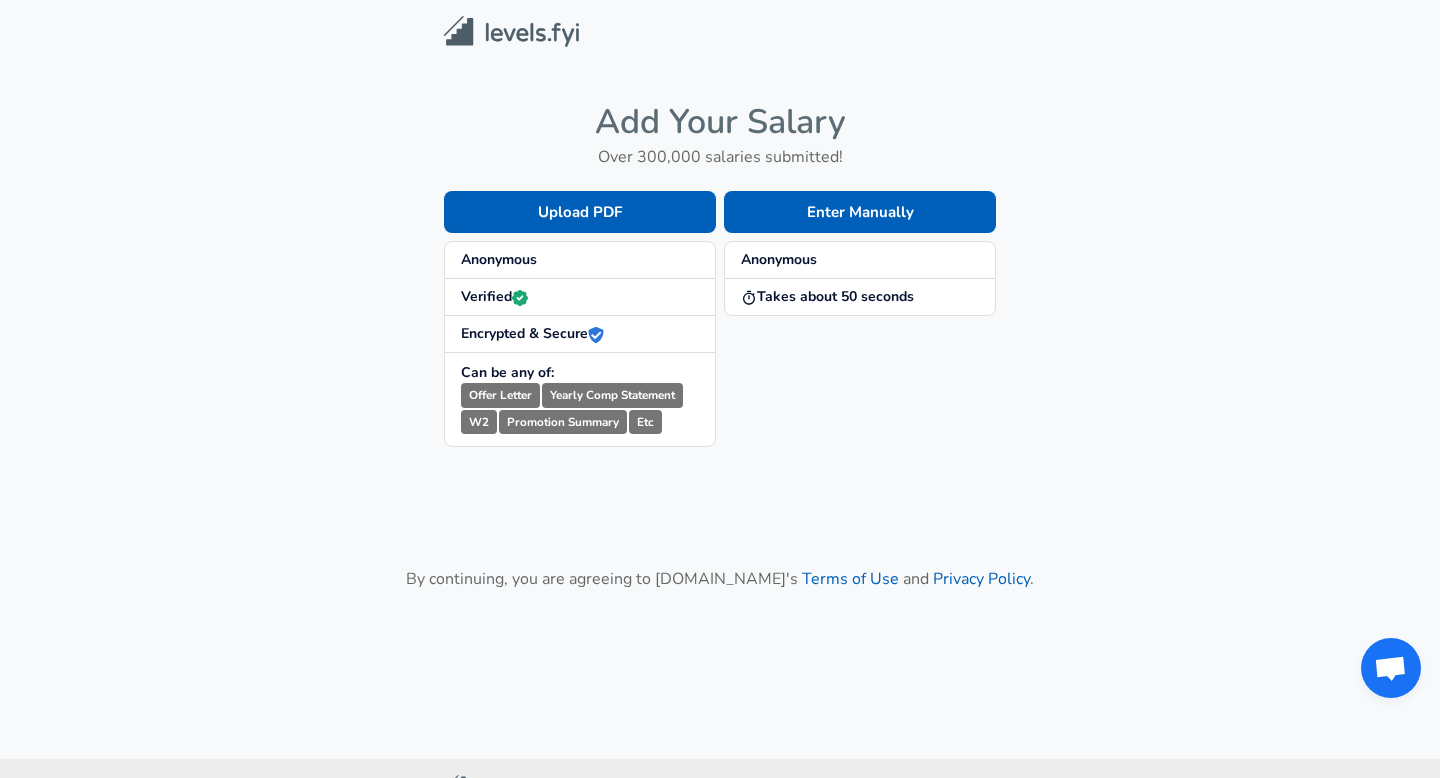 scroll, scrollTop: 0, scrollLeft: 0, axis: both 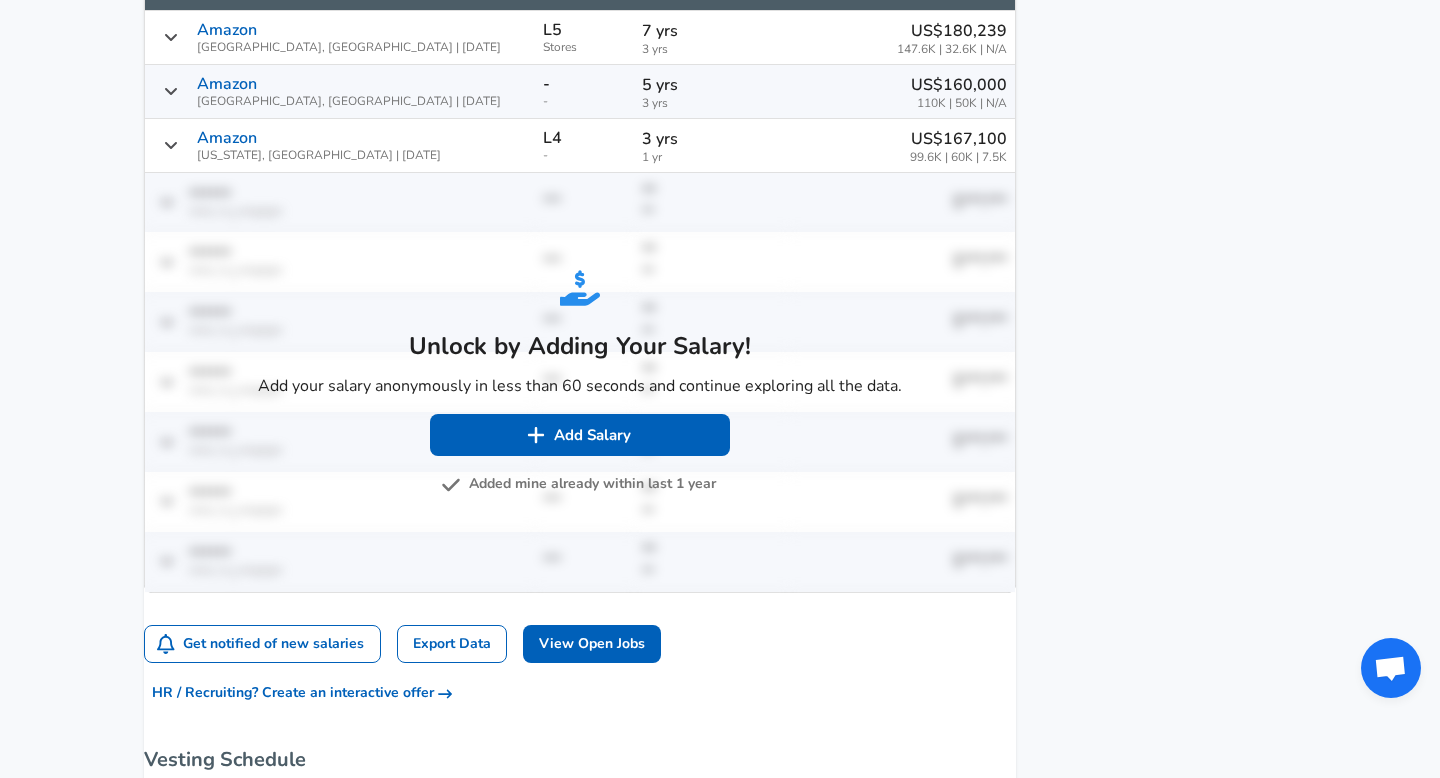 click on "Added mine already within last 1 year" at bounding box center [580, 484] 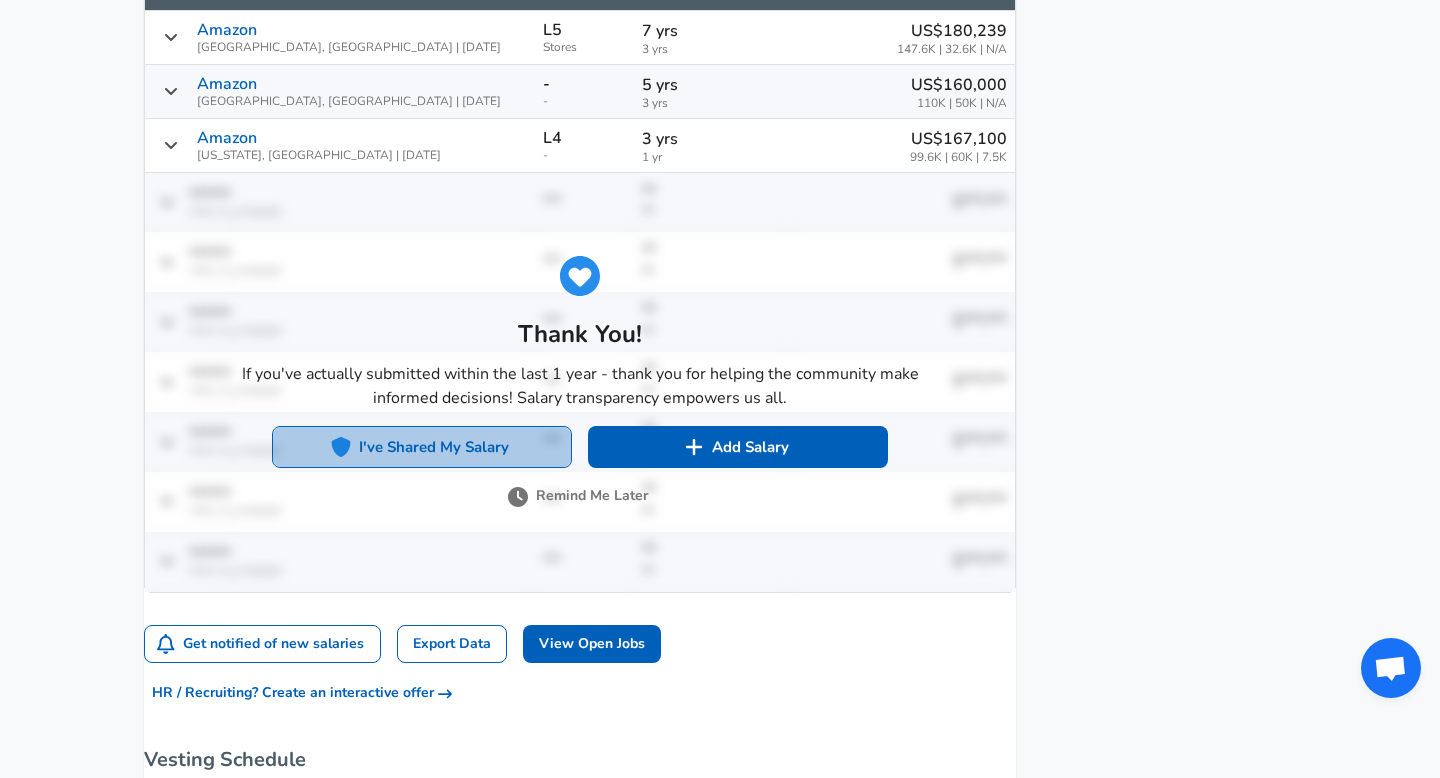 click on "I've Shared My Salary" at bounding box center [422, 447] 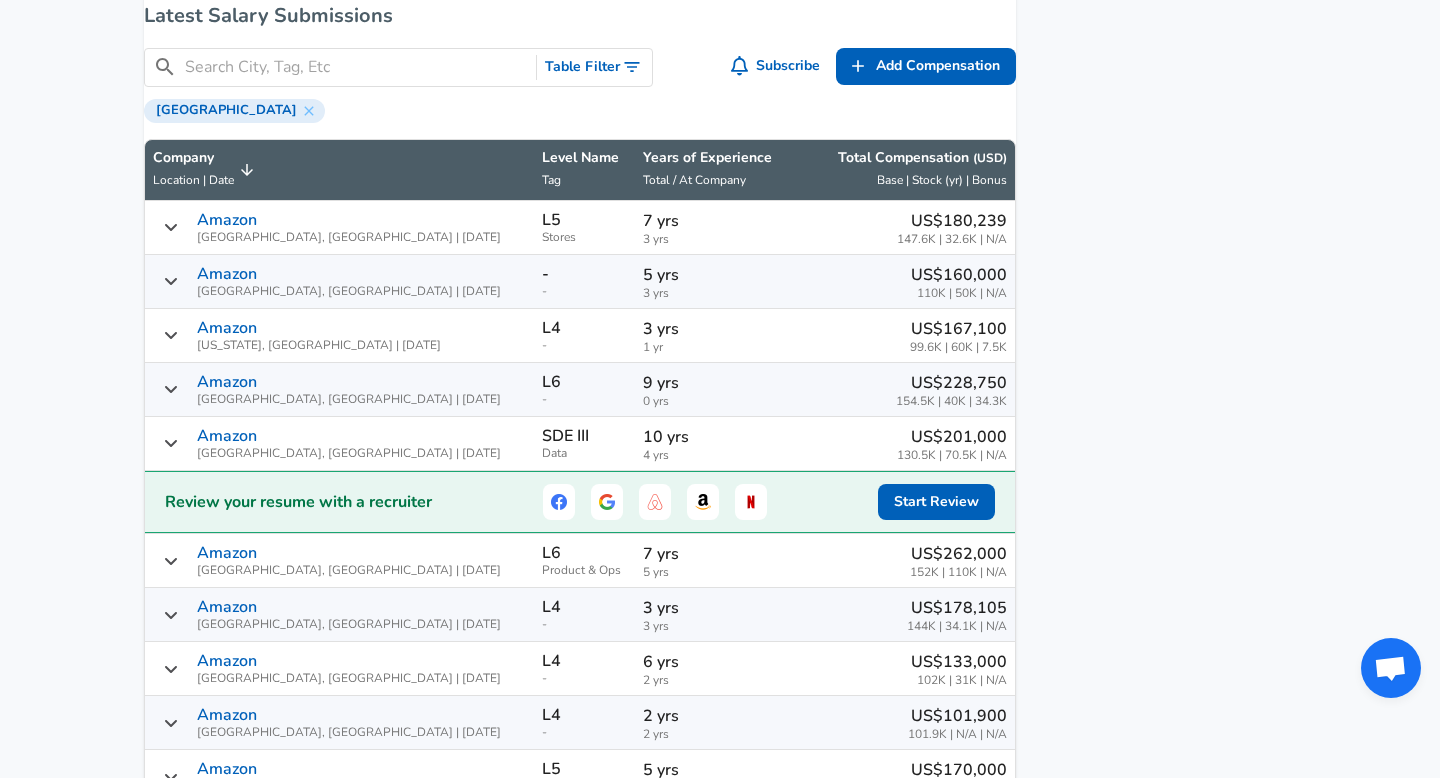 scroll, scrollTop: 1398, scrollLeft: 0, axis: vertical 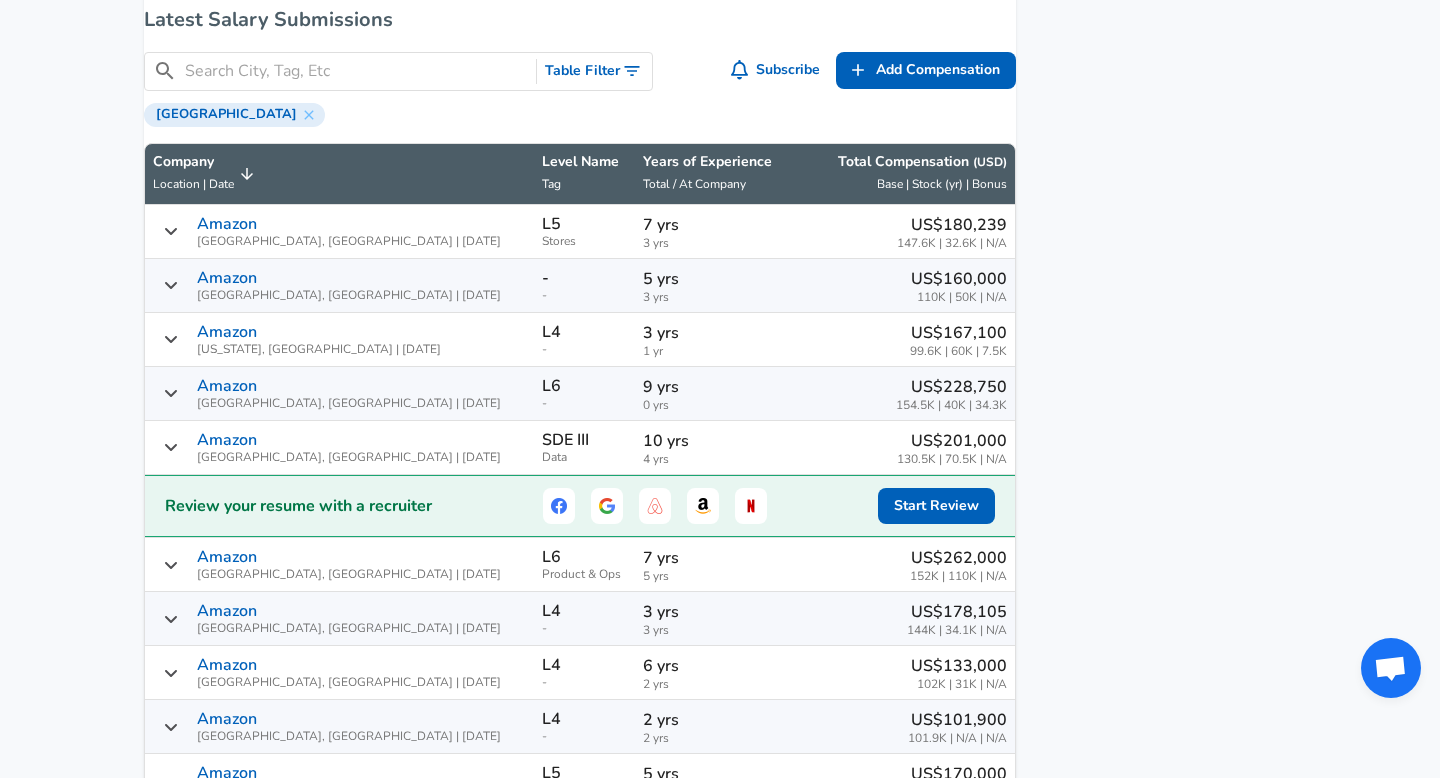 click at bounding box center (356, 71) 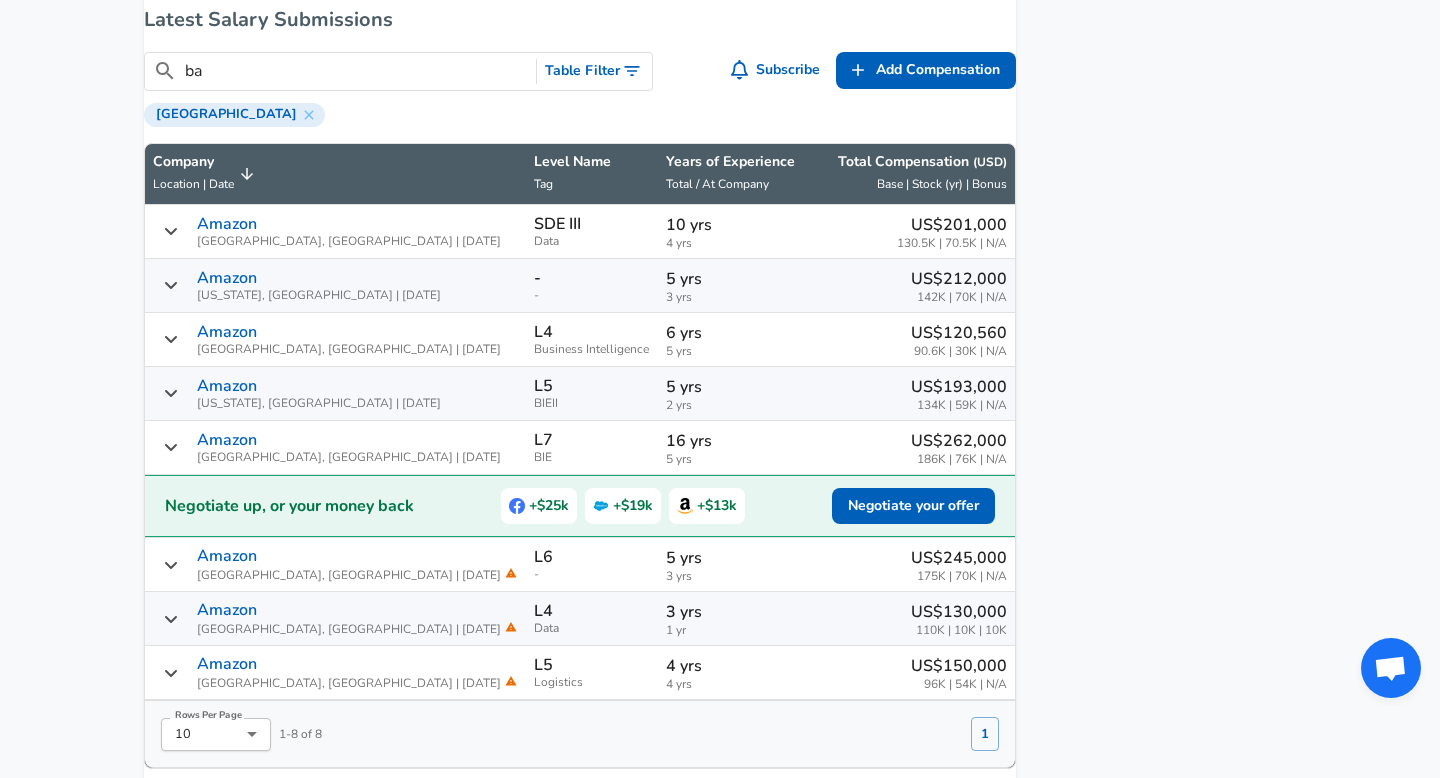 type on "b" 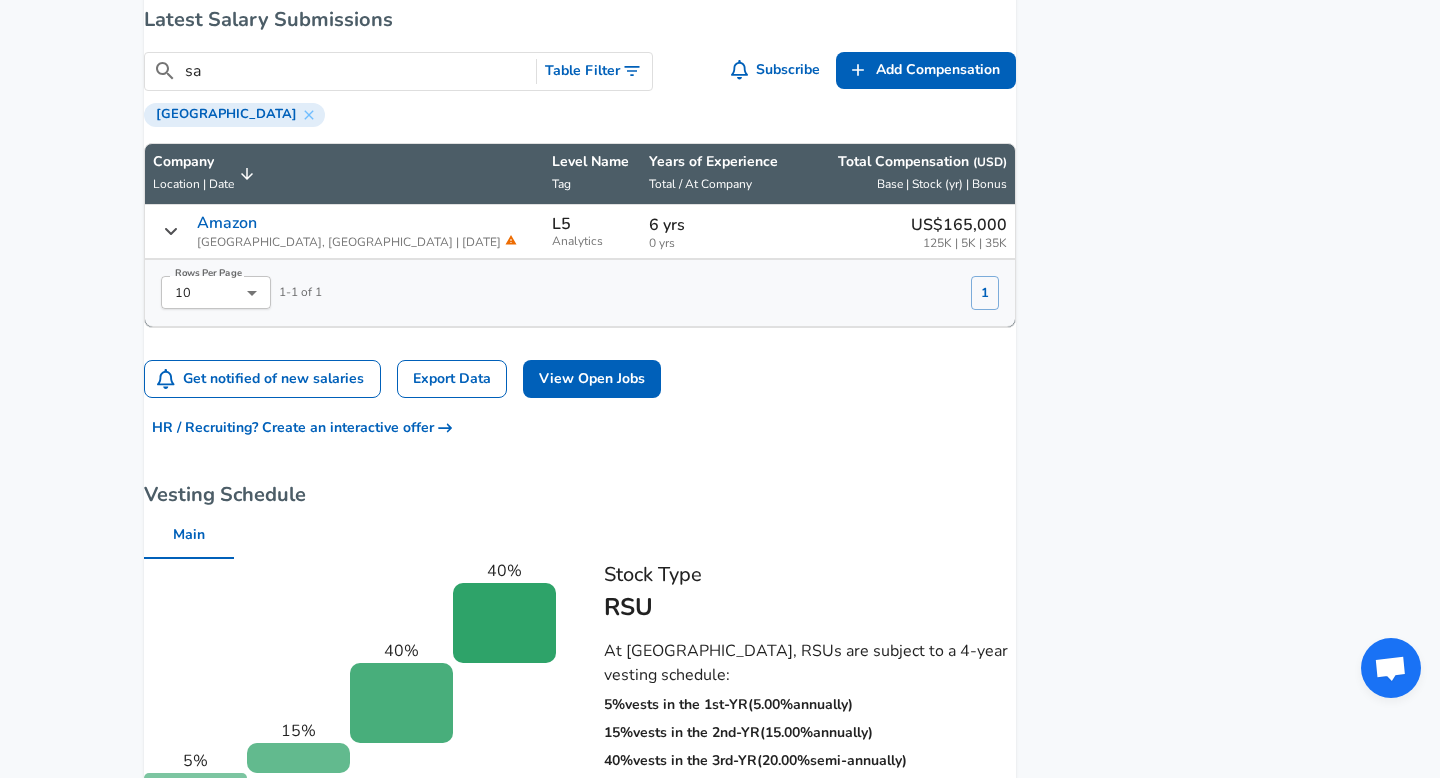type on "s" 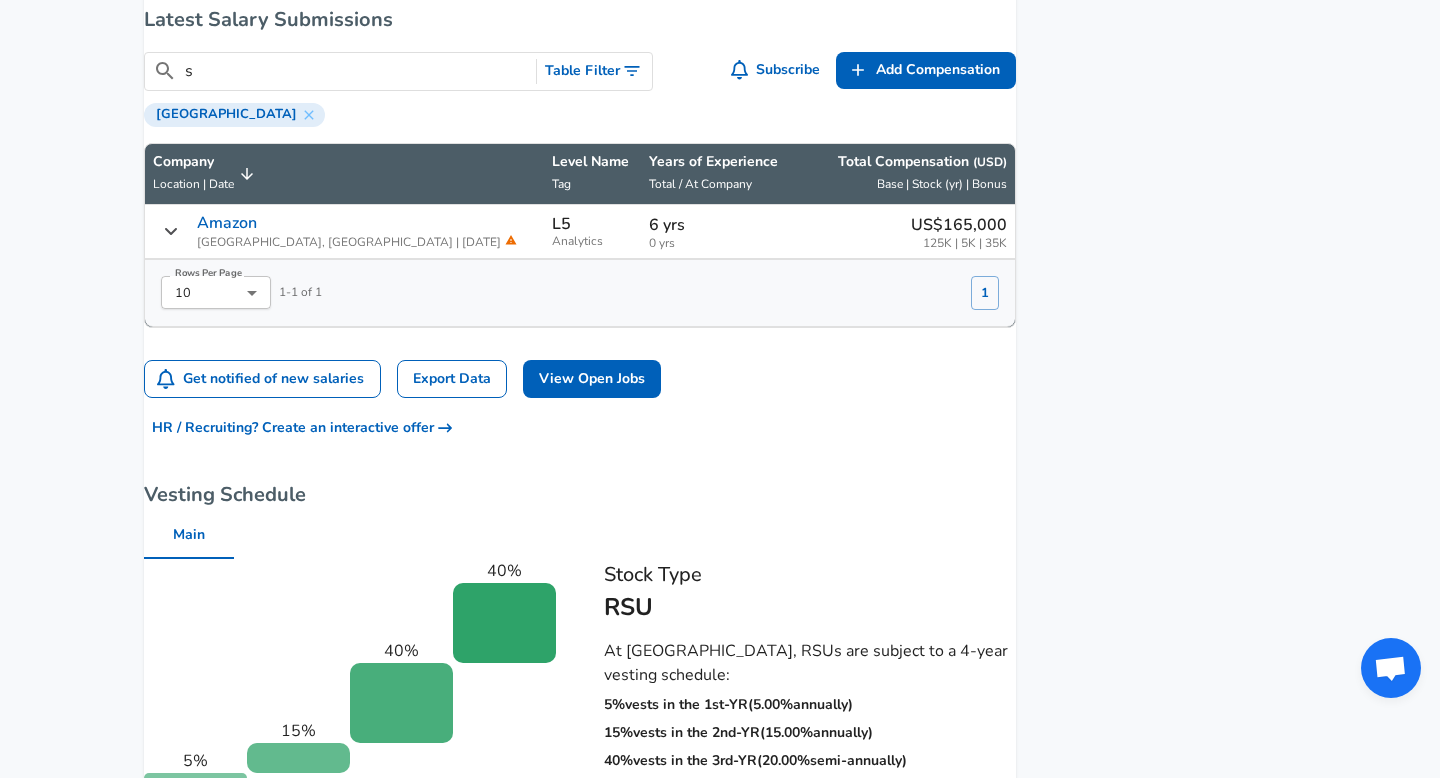 type 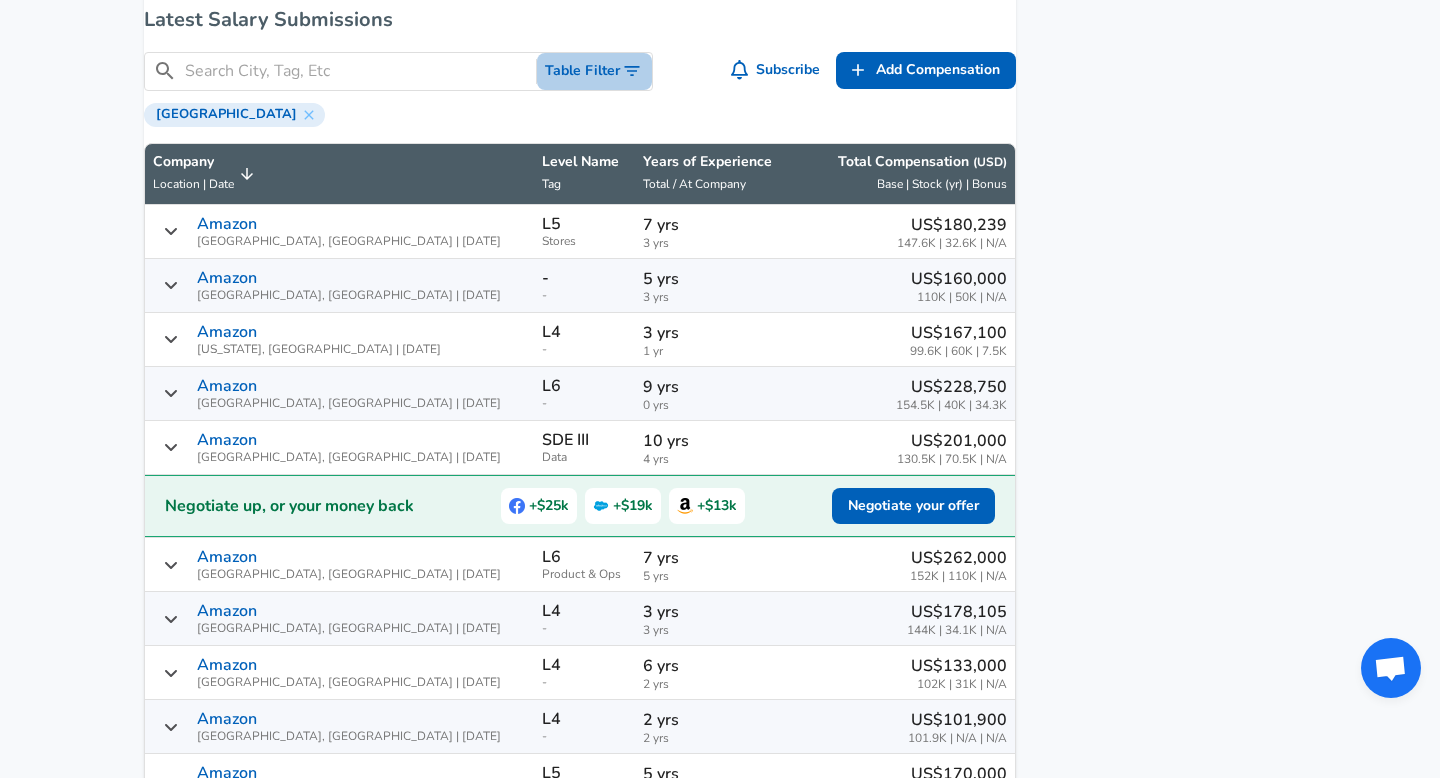 click on "Table Filter" at bounding box center (594, 71) 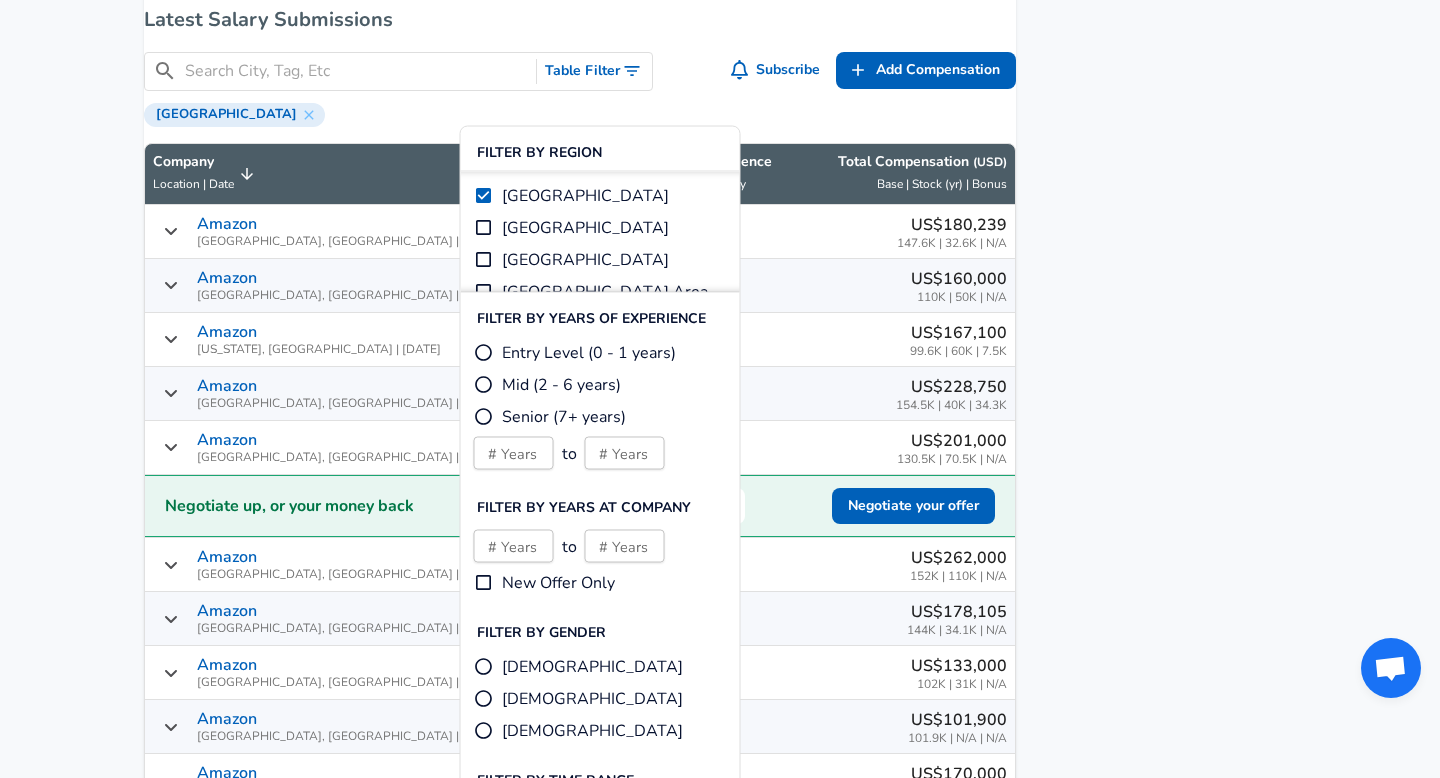 click on "[GEOGRAPHIC_DATA]" at bounding box center (585, 228) 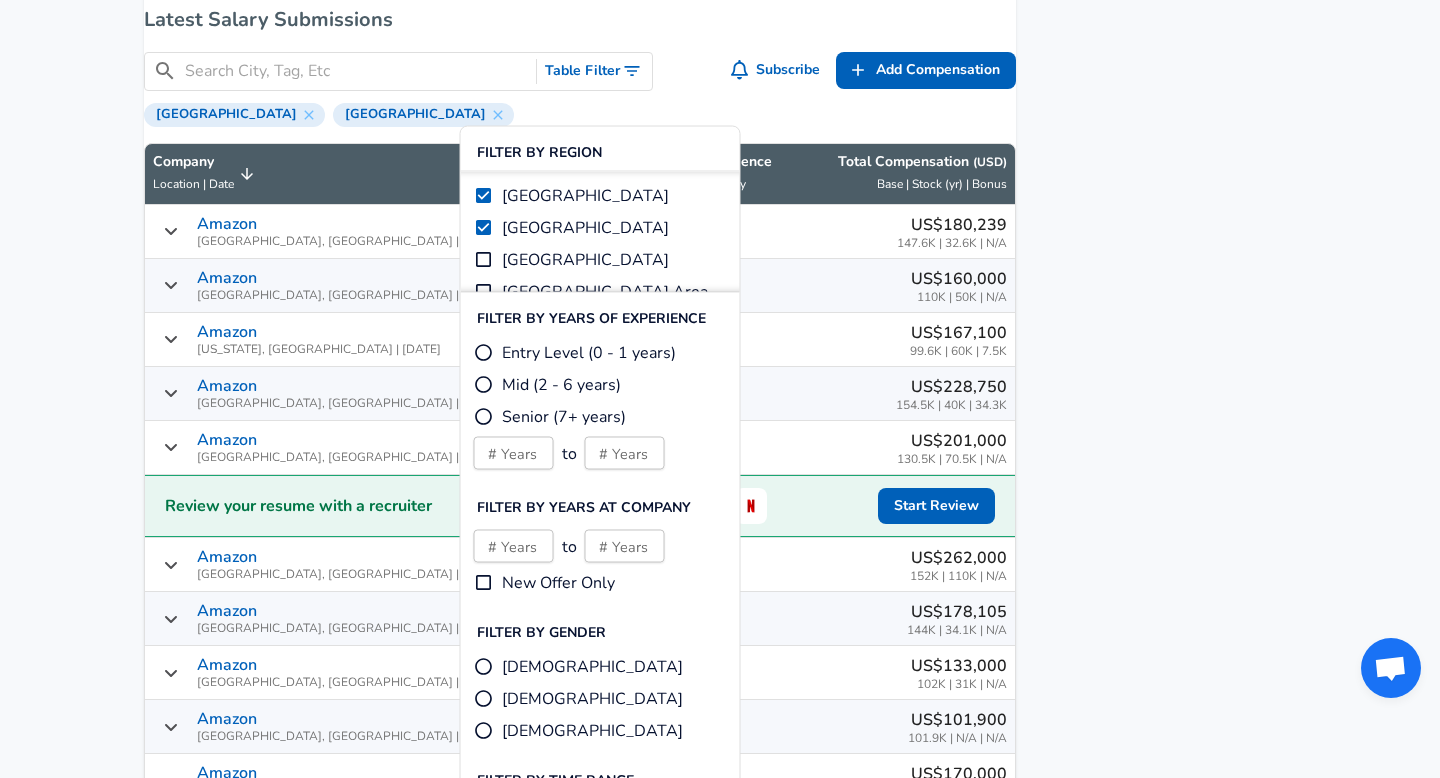 click on "[GEOGRAPHIC_DATA]" at bounding box center (484, 228) 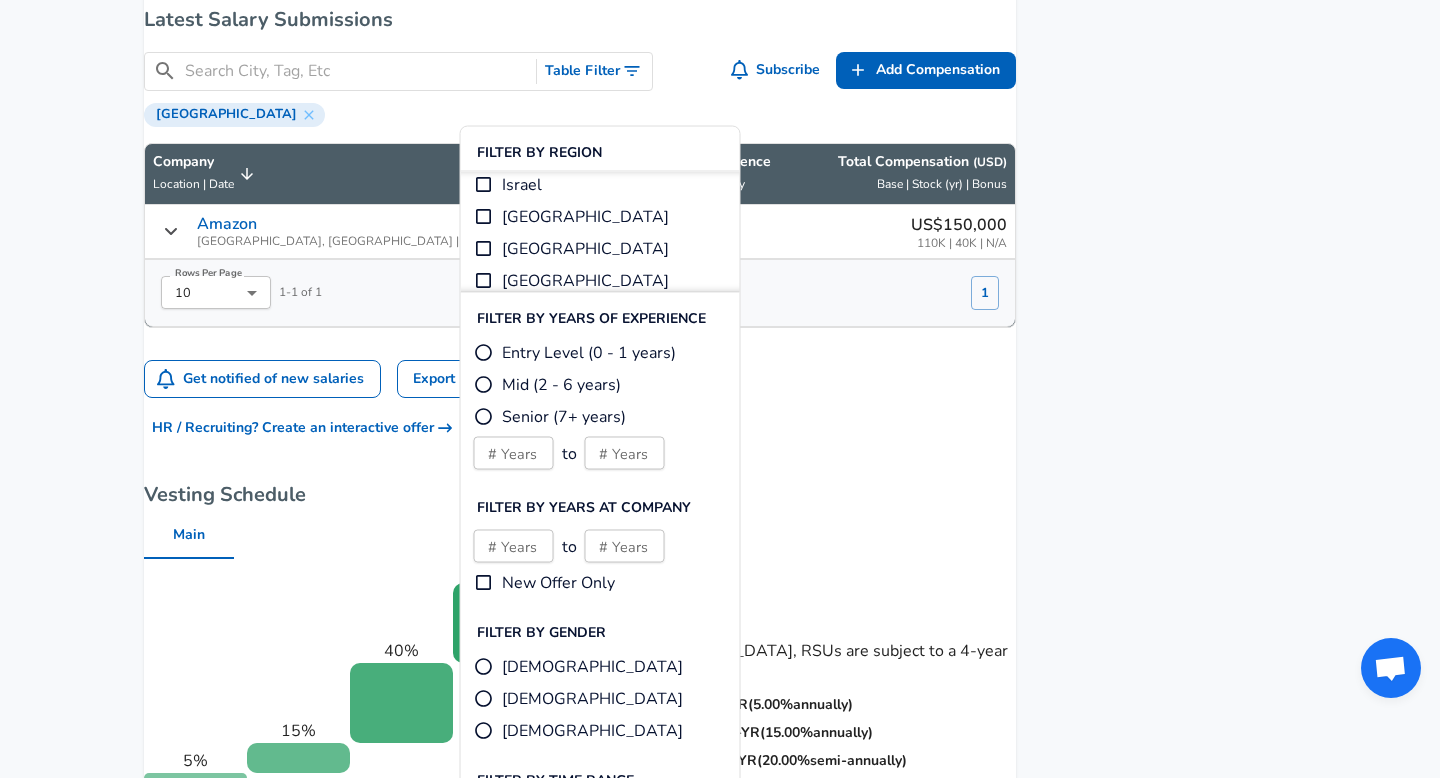scroll, scrollTop: 429, scrollLeft: 0, axis: vertical 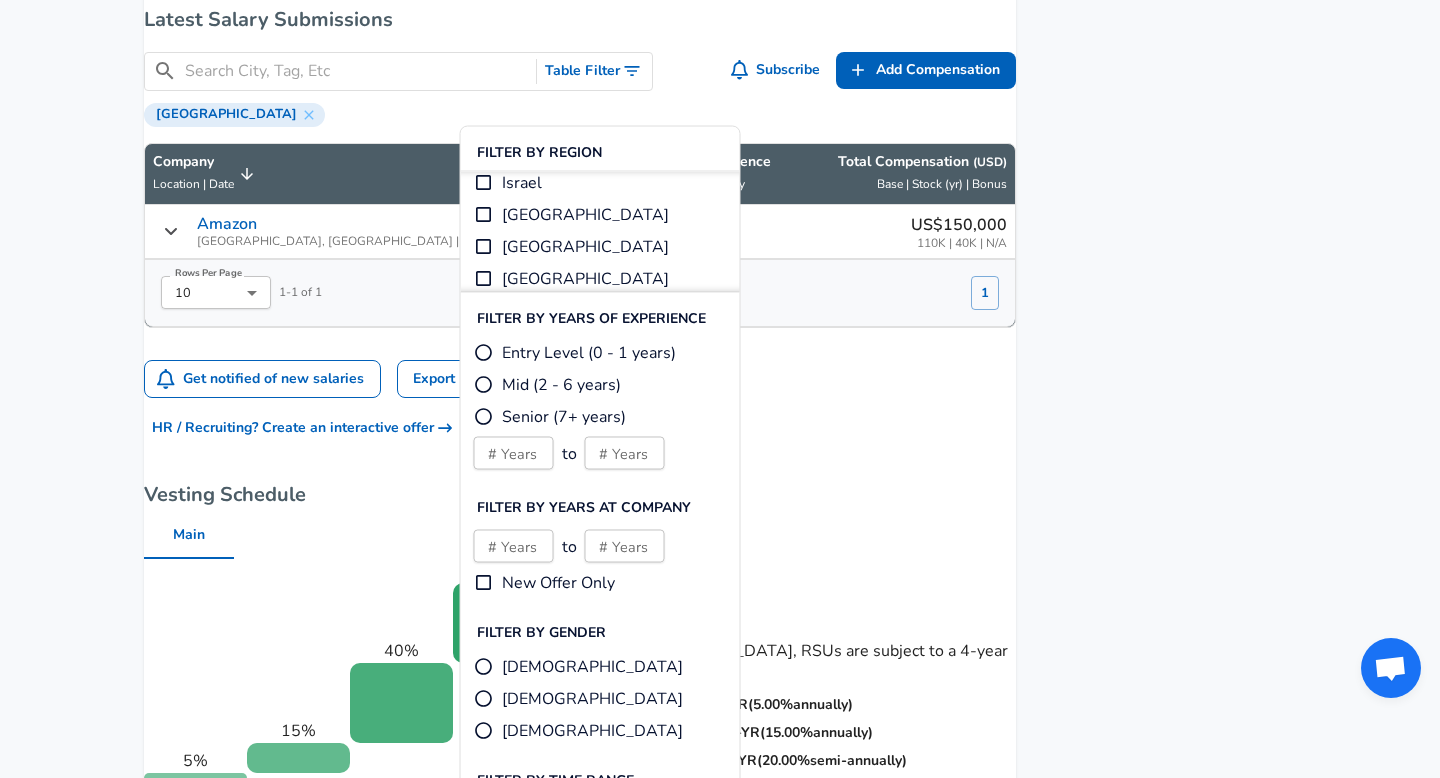 click on "Get notified of new salaries Export Data View Open Jobs" at bounding box center [580, 379] 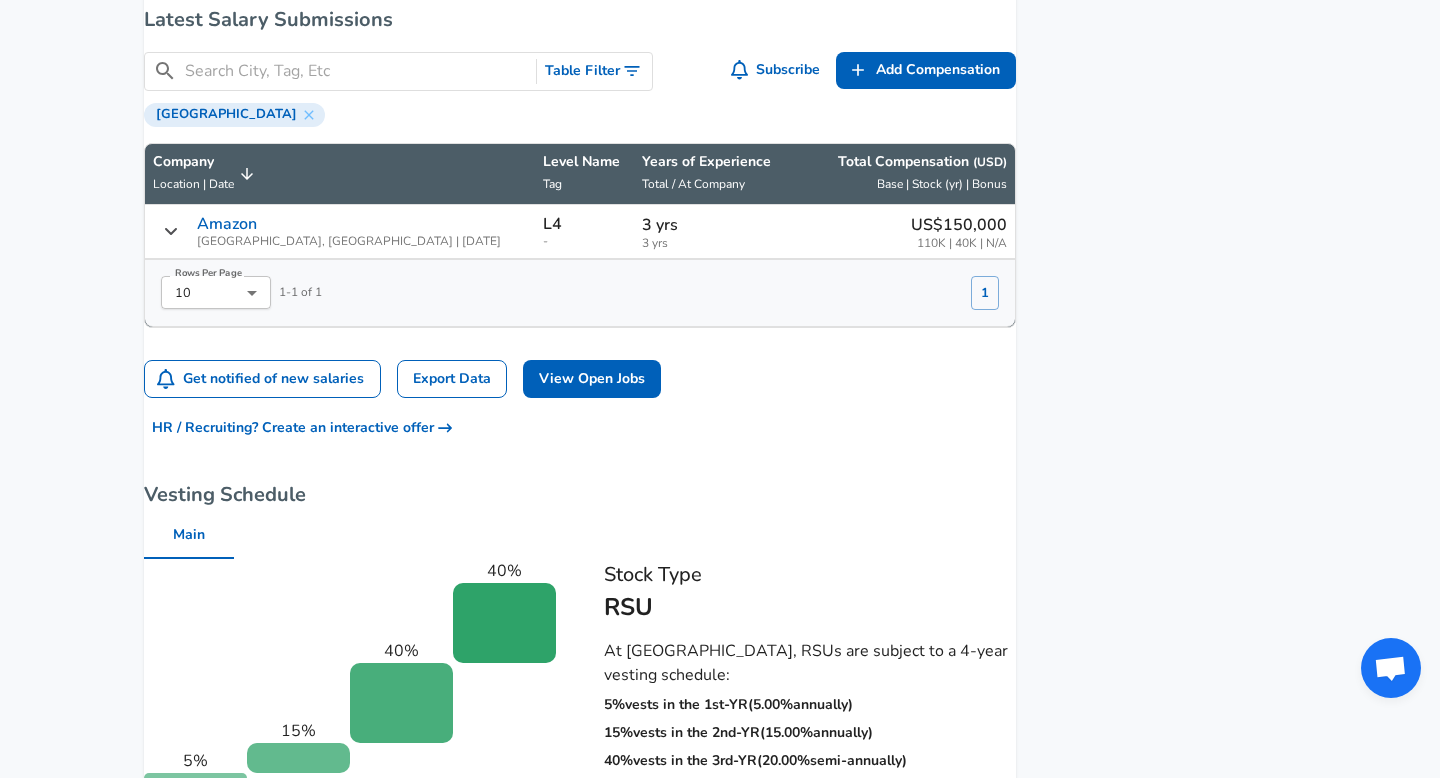 click 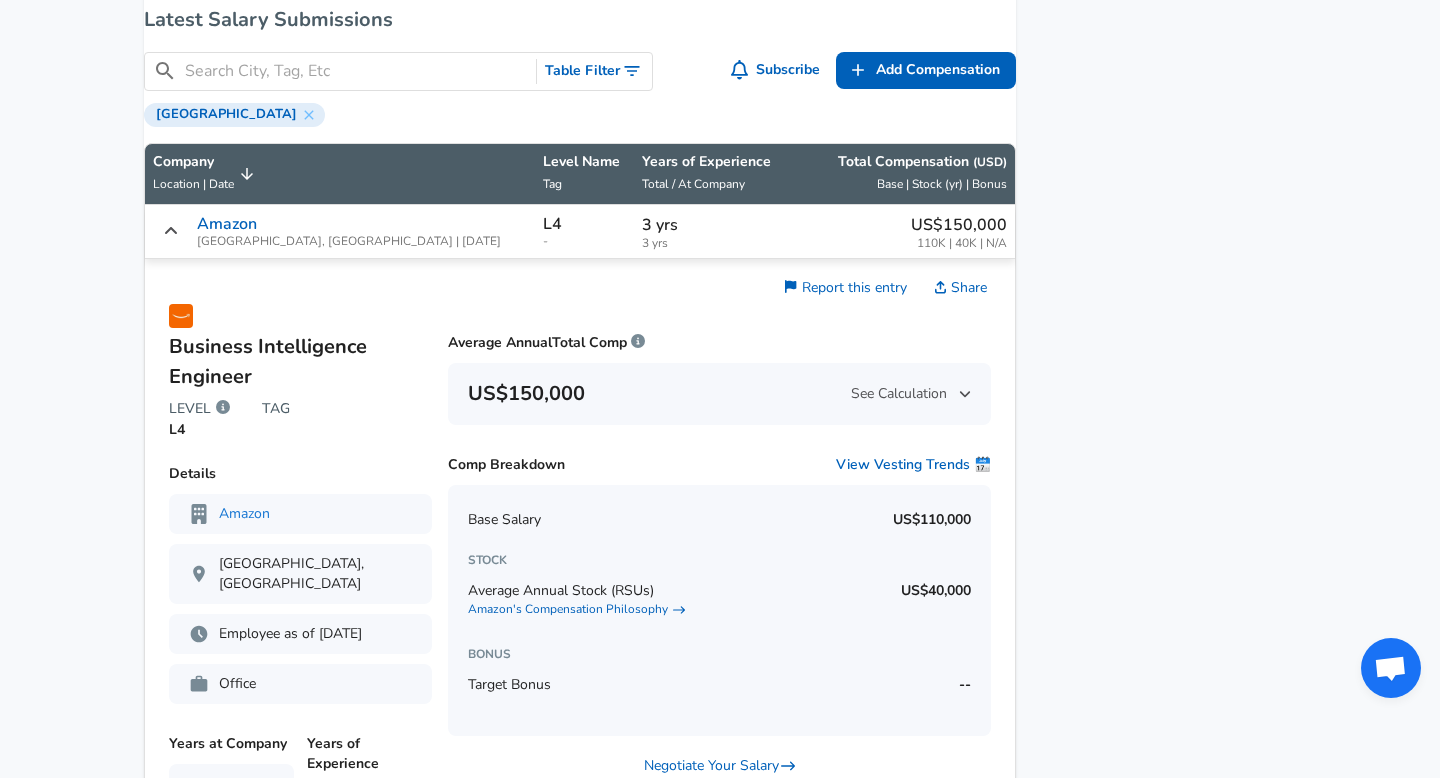 click 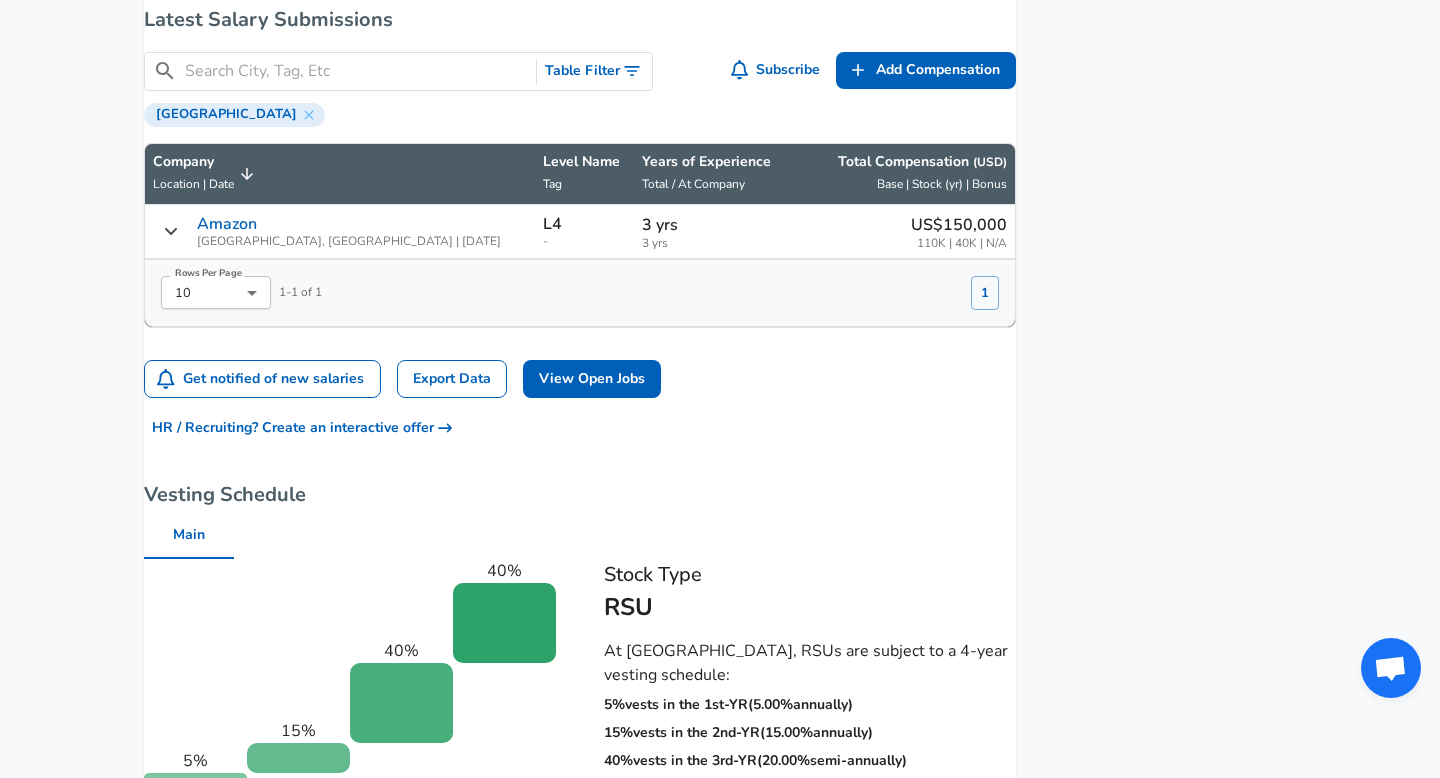 click 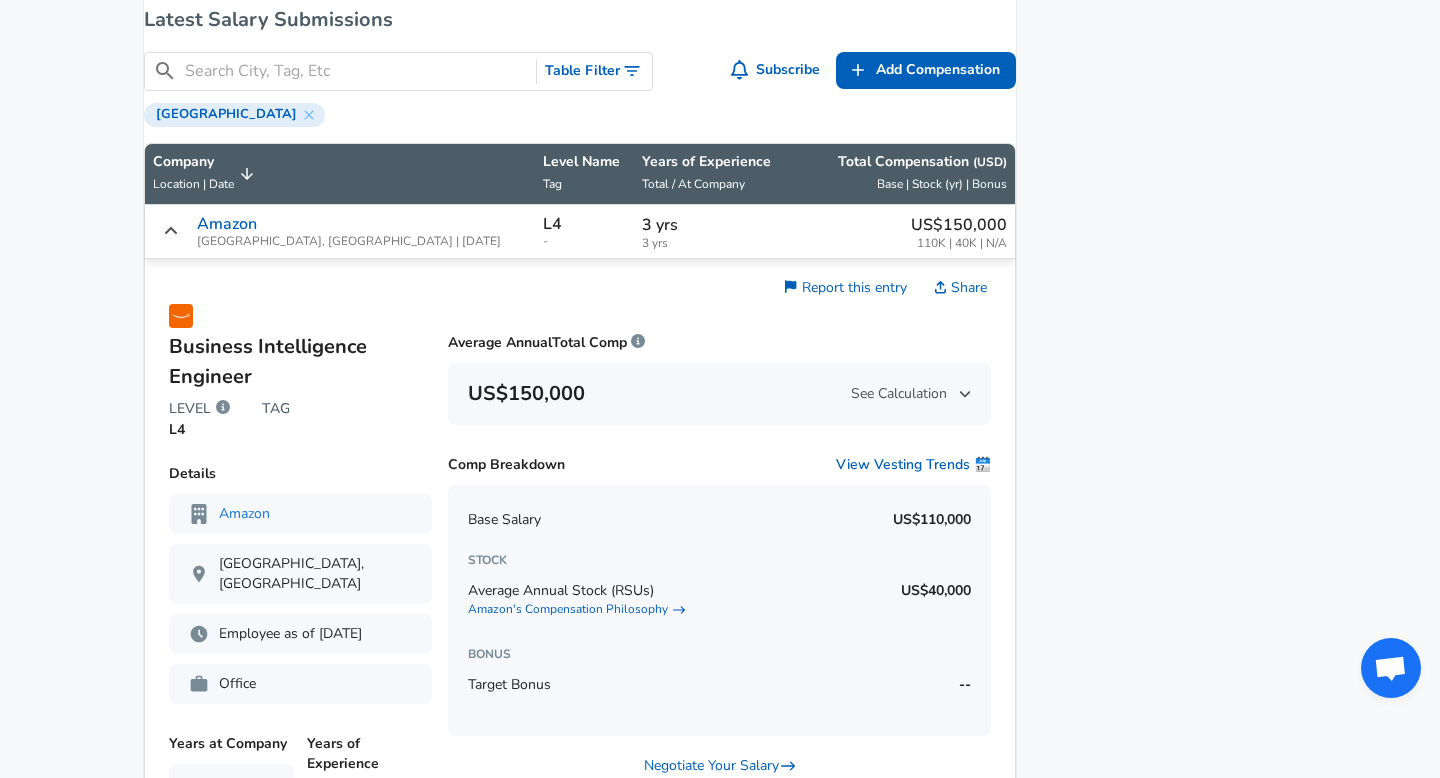 click 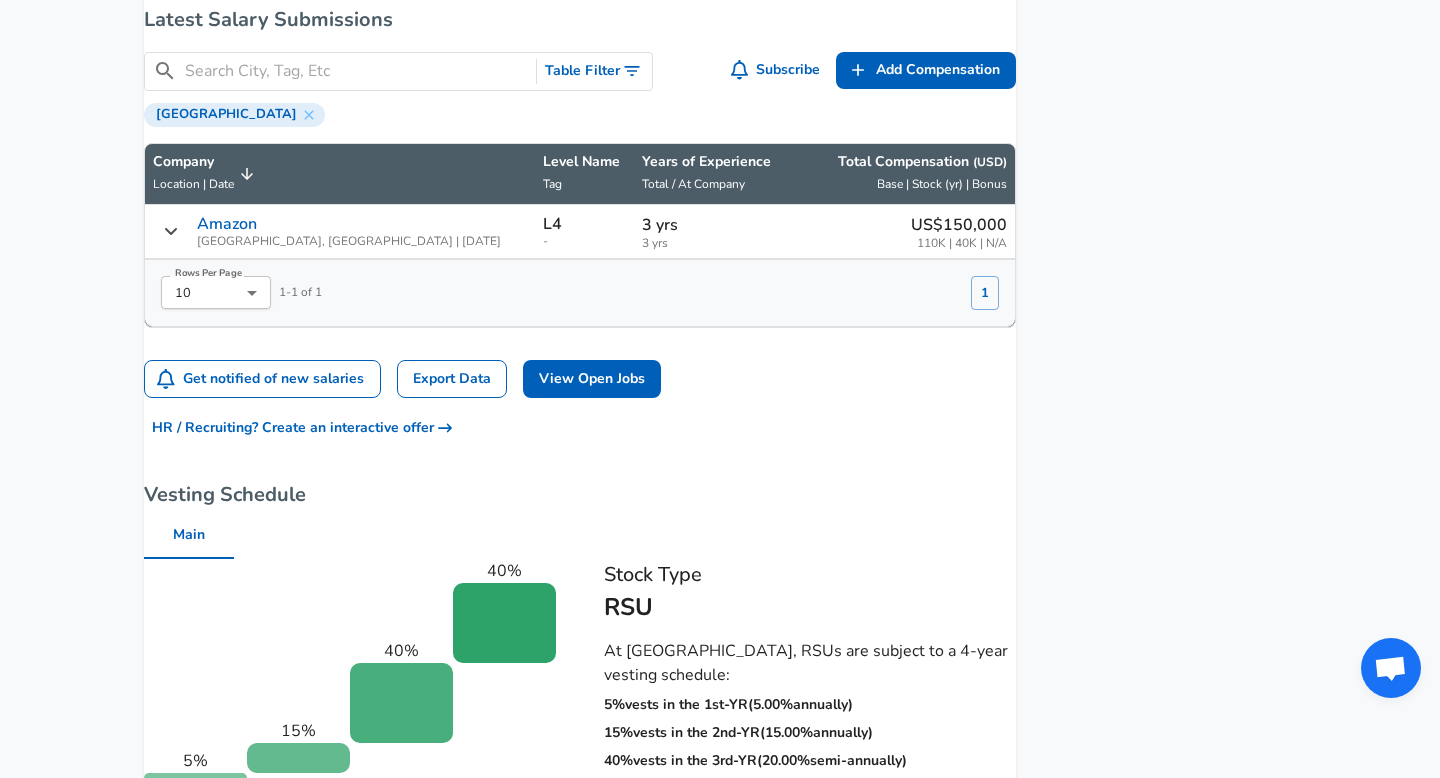 click 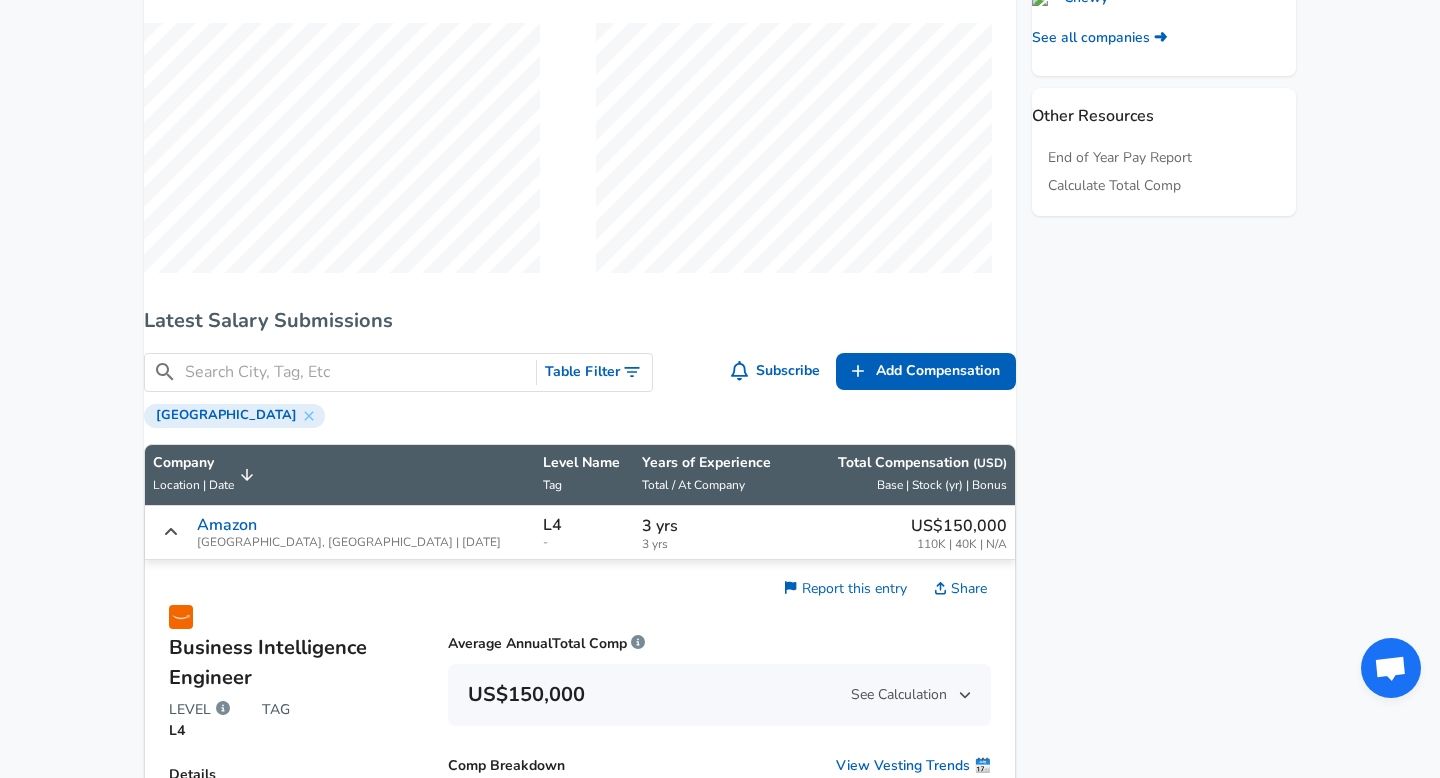 scroll, scrollTop: 1231, scrollLeft: 0, axis: vertical 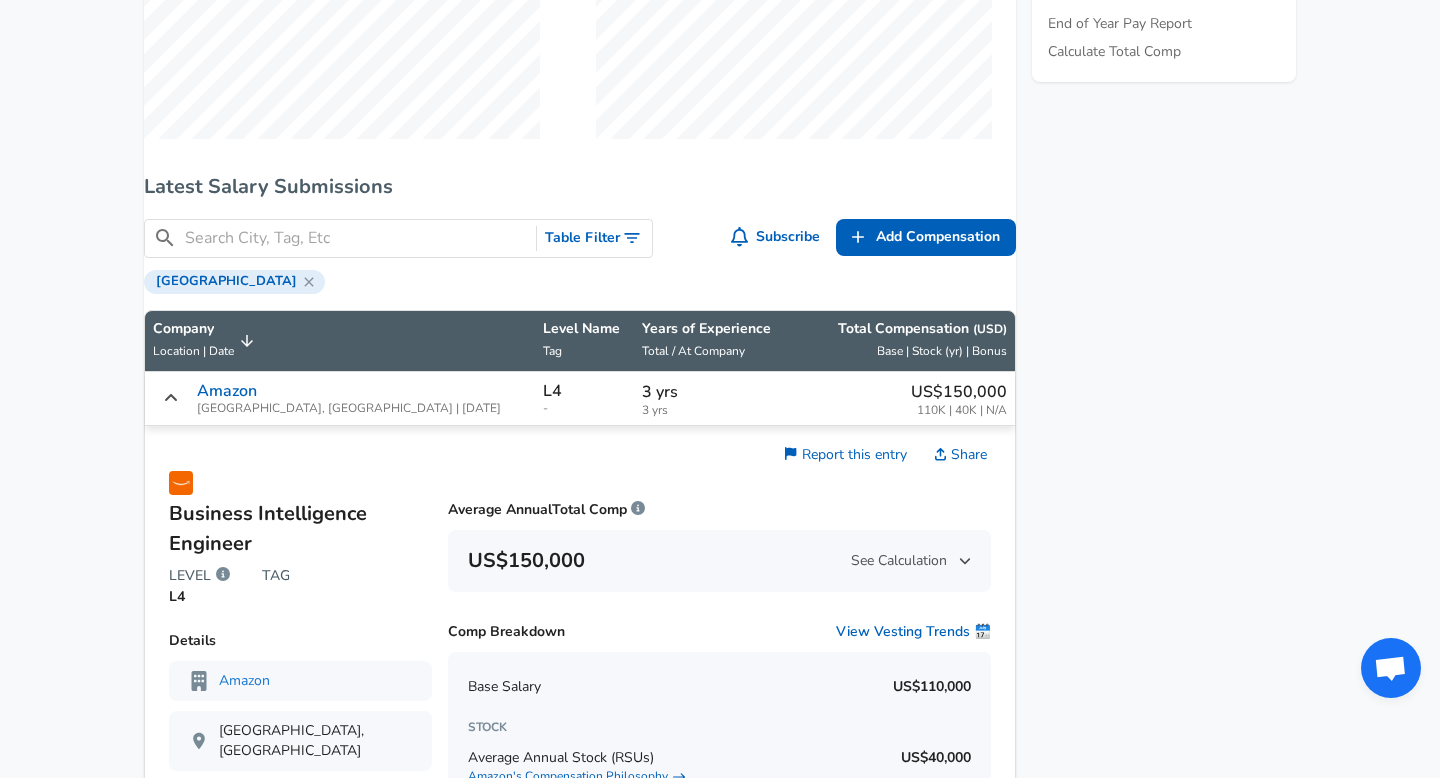 click 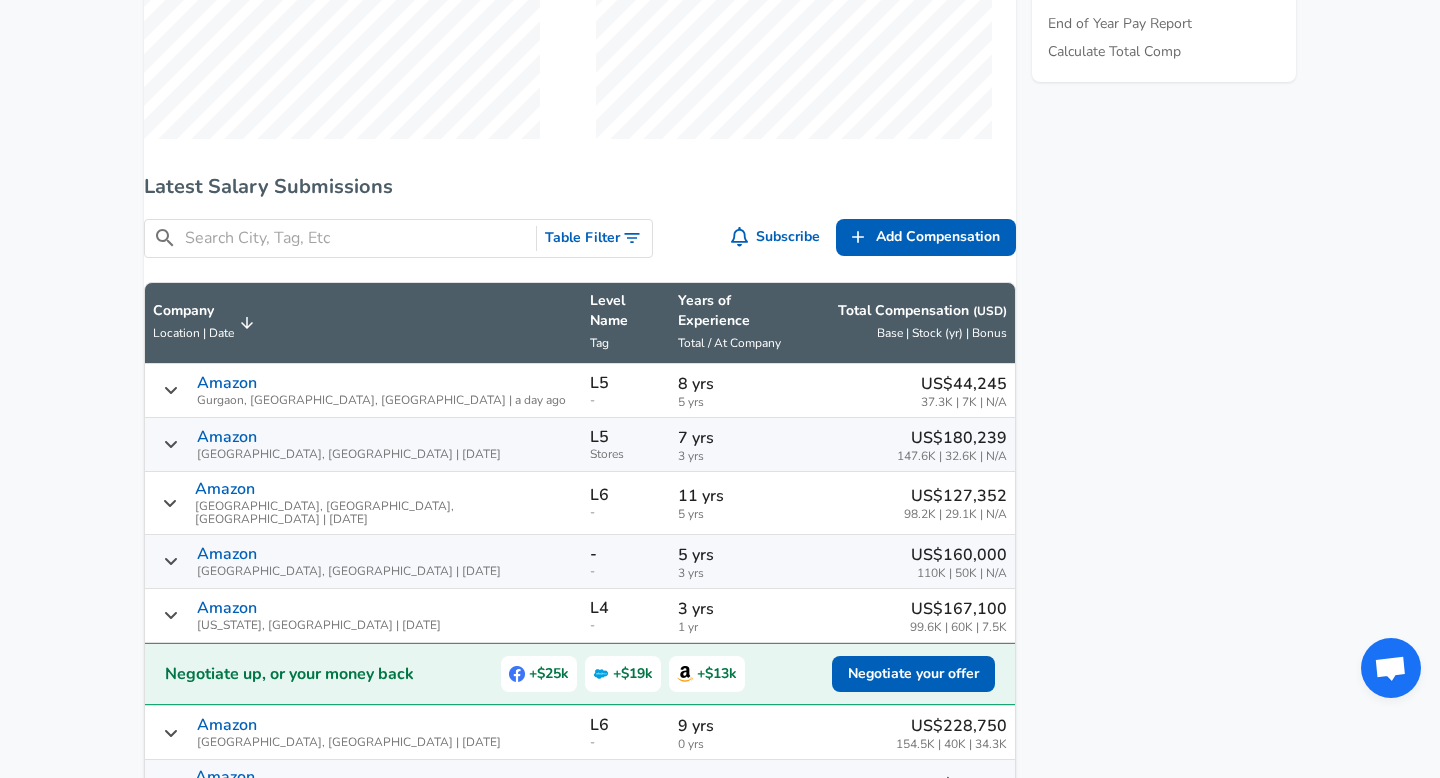 click at bounding box center (356, 238) 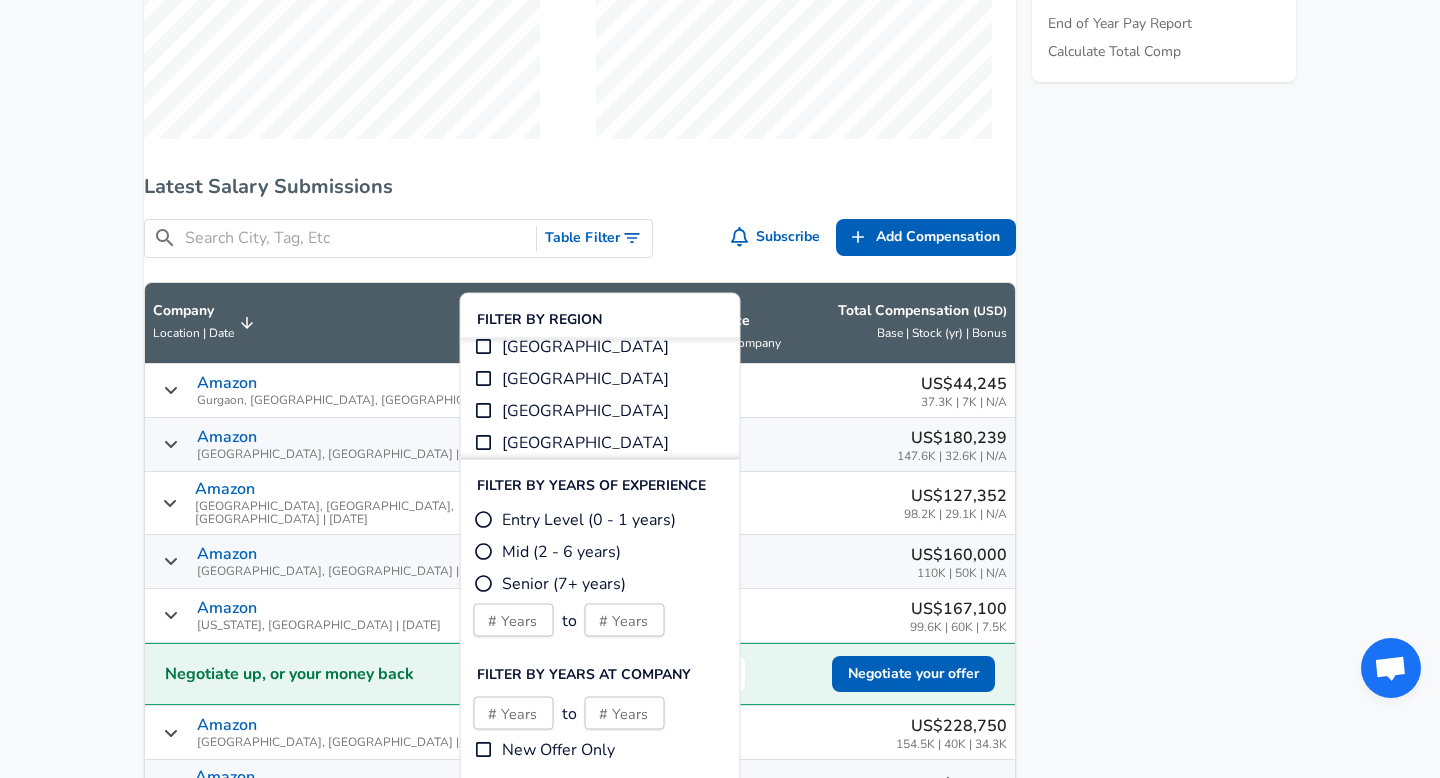 scroll, scrollTop: 568, scrollLeft: 0, axis: vertical 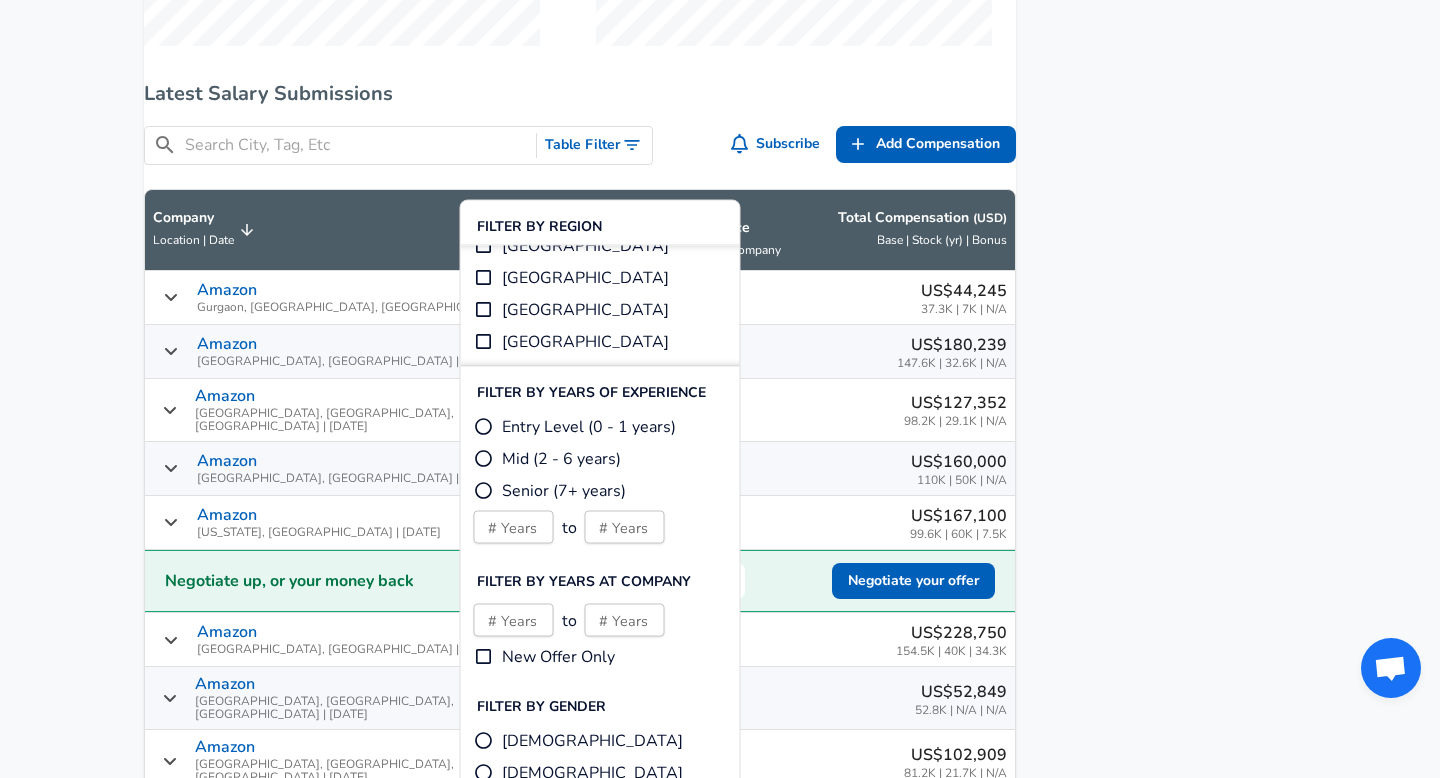 click on "[GEOGRAPHIC_DATA]" at bounding box center [585, 342] 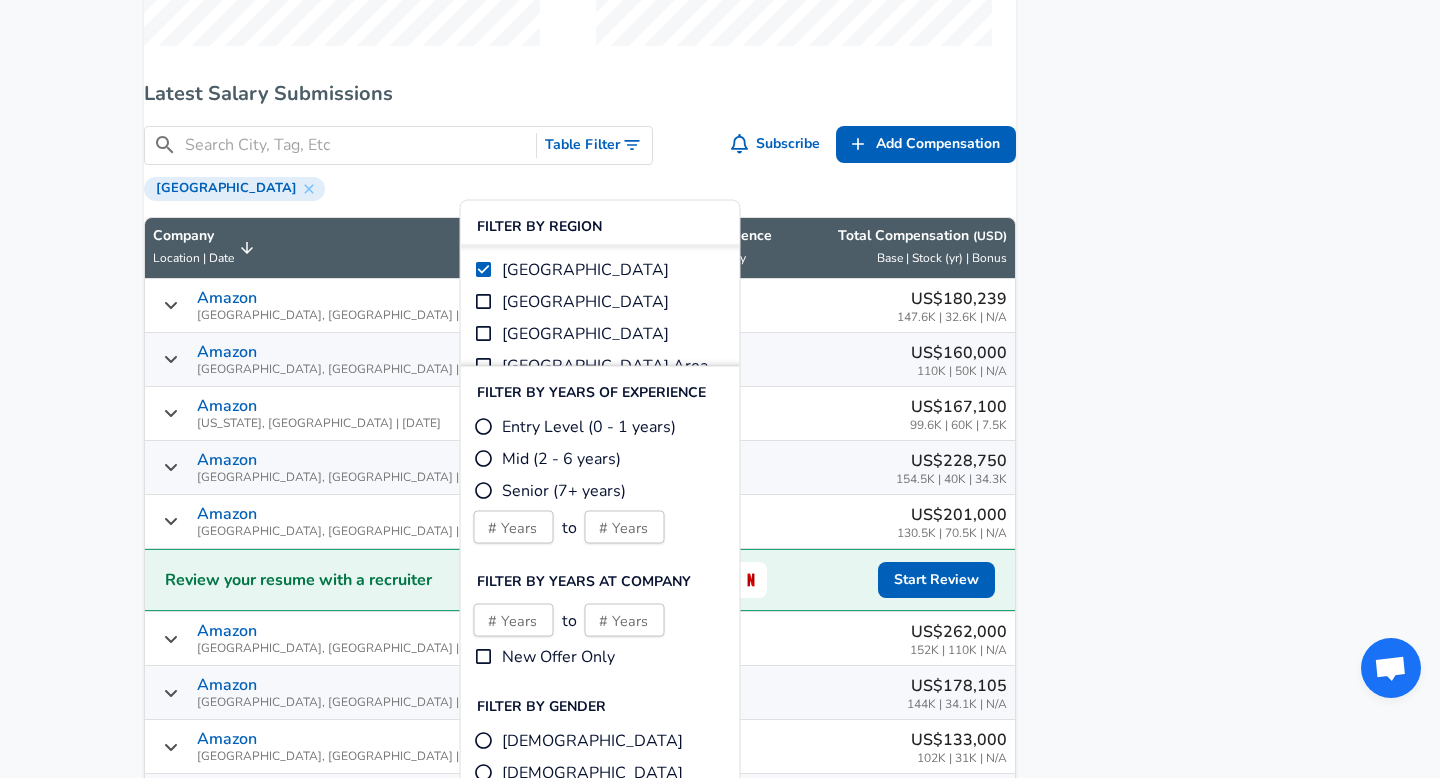 click on "Mid (2 - 6 years)" at bounding box center [484, 459] 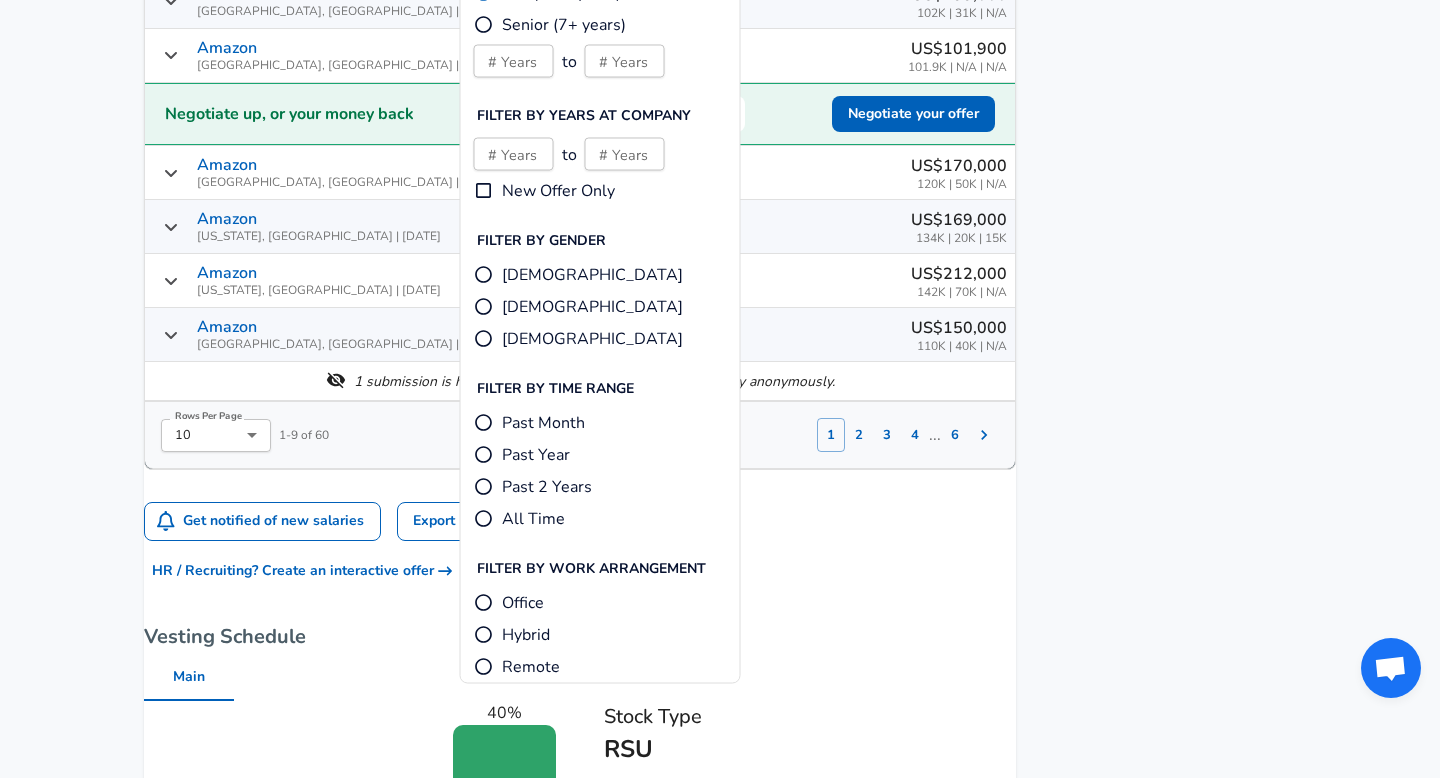 scroll, scrollTop: 1795, scrollLeft: 0, axis: vertical 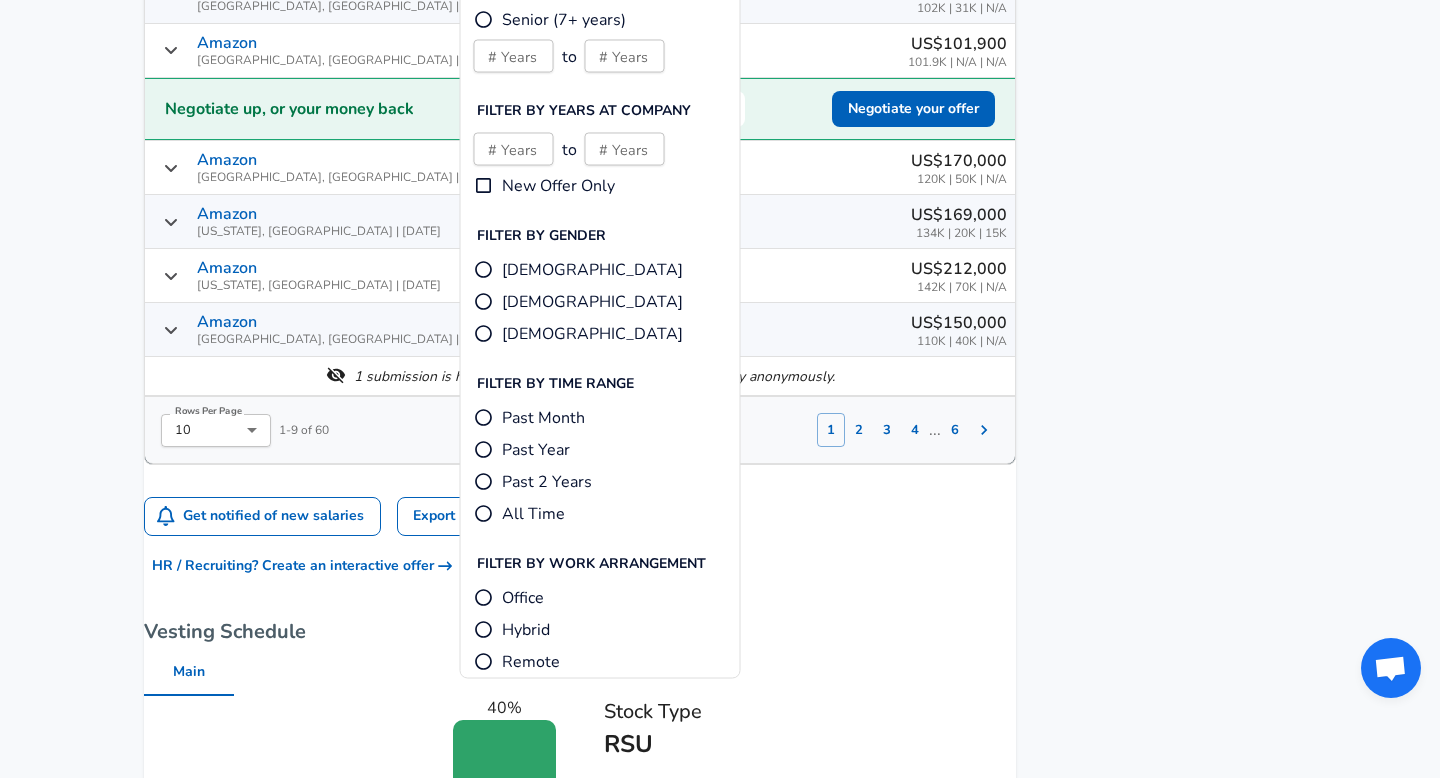 click on "Past Year" at bounding box center [484, 450] 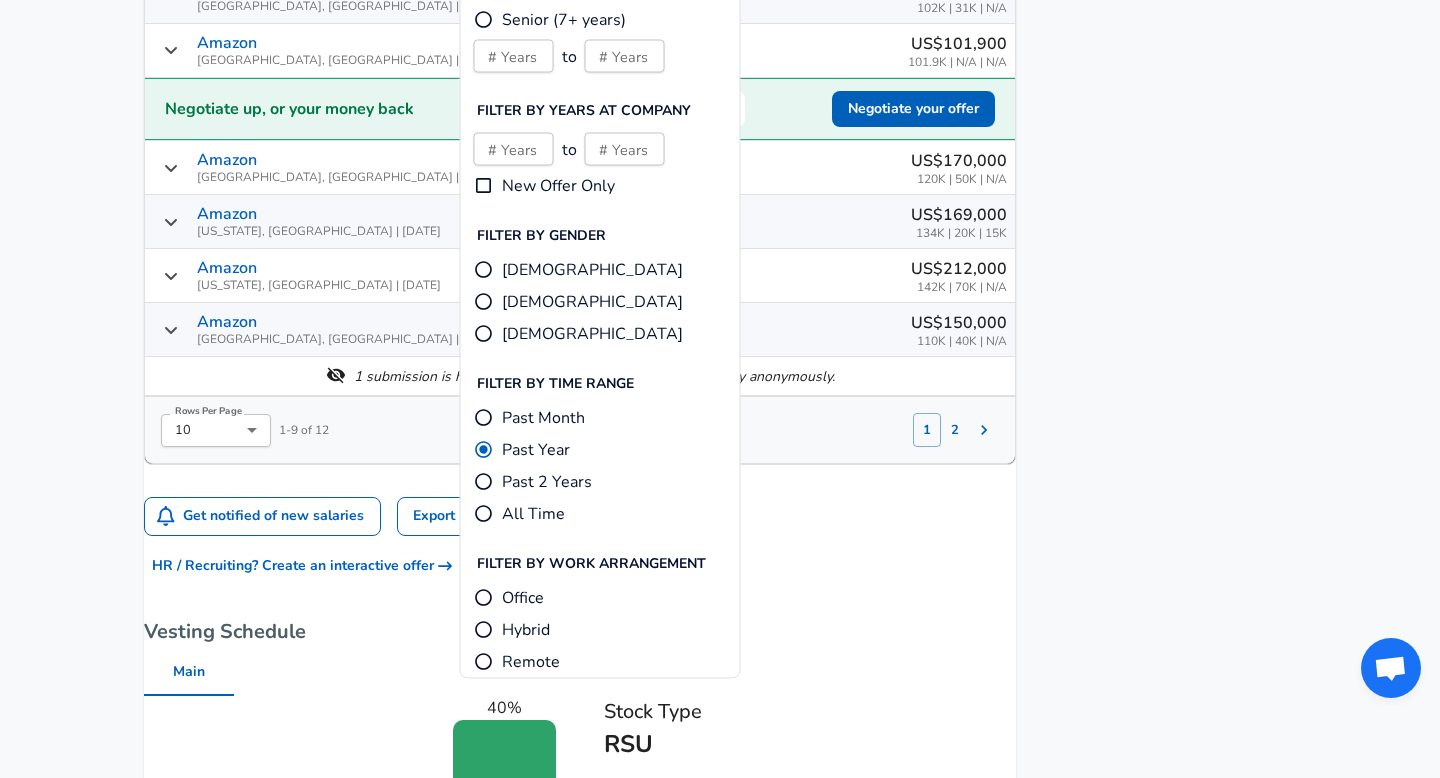 click on "Levels FYI Logo Salaries Business Intelligence Engineer All Business Intelligence Engineer Salaries Amazon   Business Intelligence Engineer   Salaries   United States Business Intelligence Engineer compensation in [GEOGRAPHIC_DATA] at Amazon ranges from US$138.5K per year for L4 to US$224.5K per year for L6. The median yearly compensation in [GEOGRAPHIC_DATA] package totals US$180K. View the base salary, stock, and bonus breakdowns for Amazon's total compensation packages. Last updated: [DATE] Average Compensation By   Compensation By   Level Add Comp Compare Levels Level Name Total   Base   Stock   (/yr) Bonus   L4 US$138.5K US$111K US$19.9K US$7.5K L5 US$168.5K US$133.5K US$31.4K US$3.6K L6 US$224.5K US$146.5K US$74.9K US$3.1K L7 US$ -- US$ -- US$ -- US$ -- View   3   More Levels Add Comp Compare Levels US$13K Get Paid, Not Played We've negotiated thousands of offers and regularly achieve US$30K+ (sometimes US$300K+) increases.  Get your salary negotiated    or your   resume reviewed   Latest Salary Submissions" at bounding box center [580, 2] 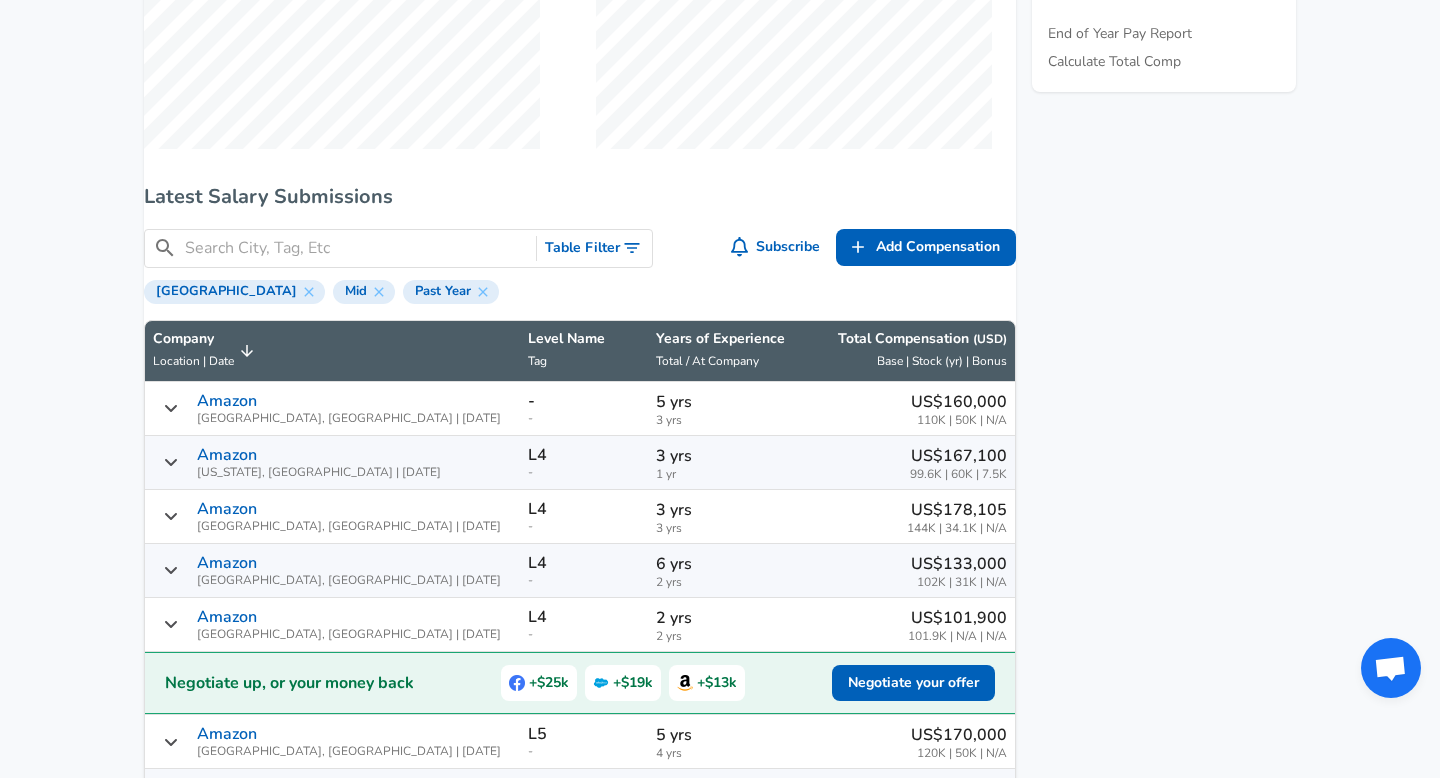 scroll, scrollTop: 1243, scrollLeft: 0, axis: vertical 